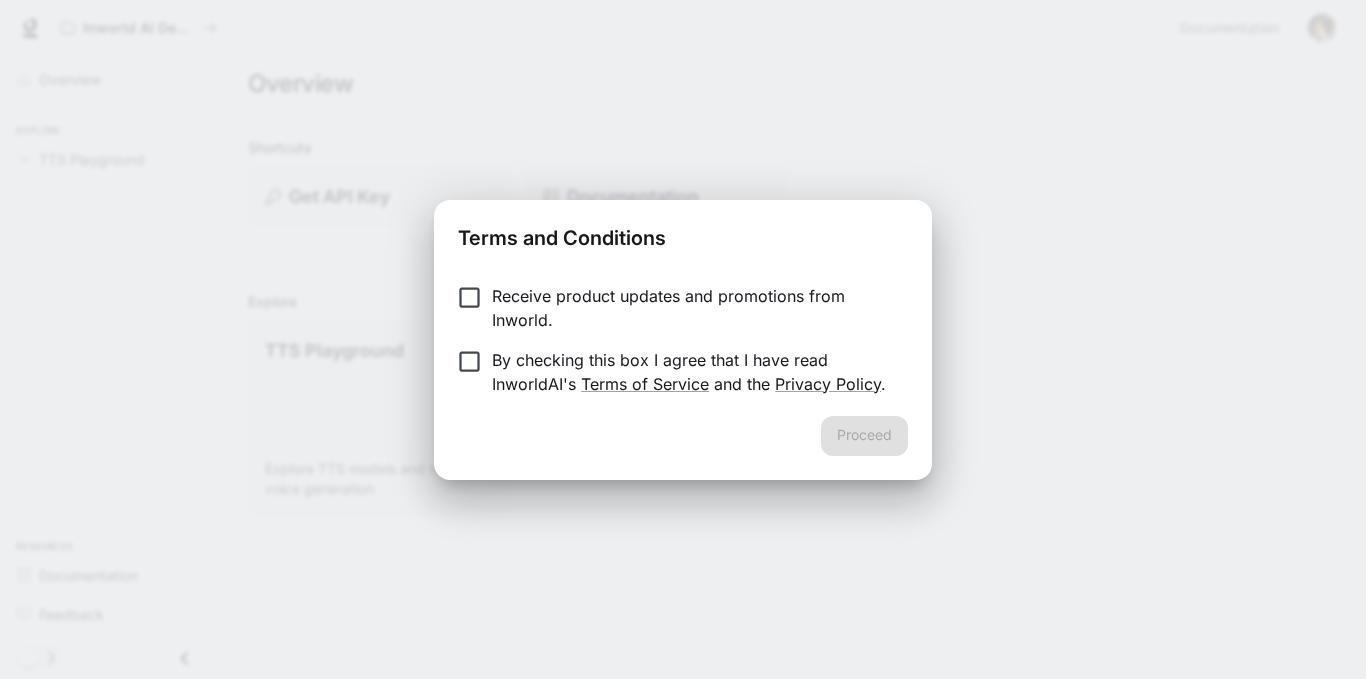 scroll, scrollTop: 0, scrollLeft: 0, axis: both 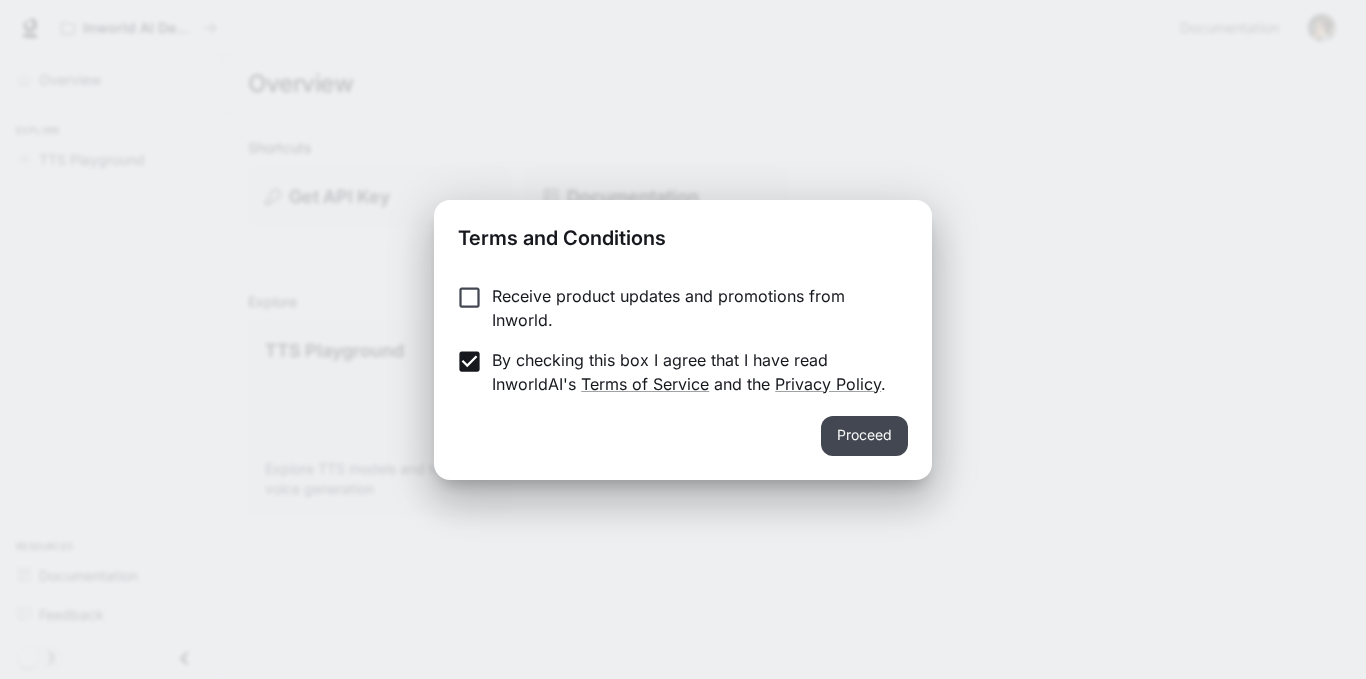 click on "Proceed" at bounding box center (864, 436) 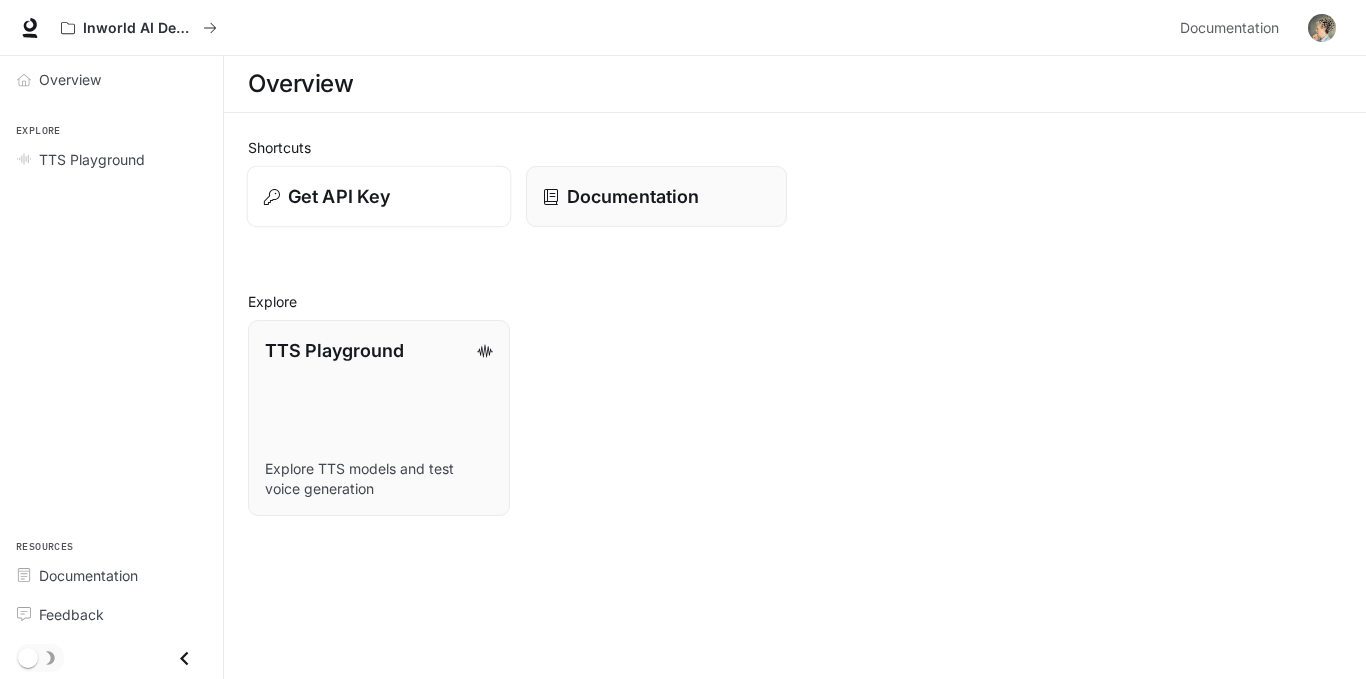 click on "Get API Key" at bounding box center [379, 196] 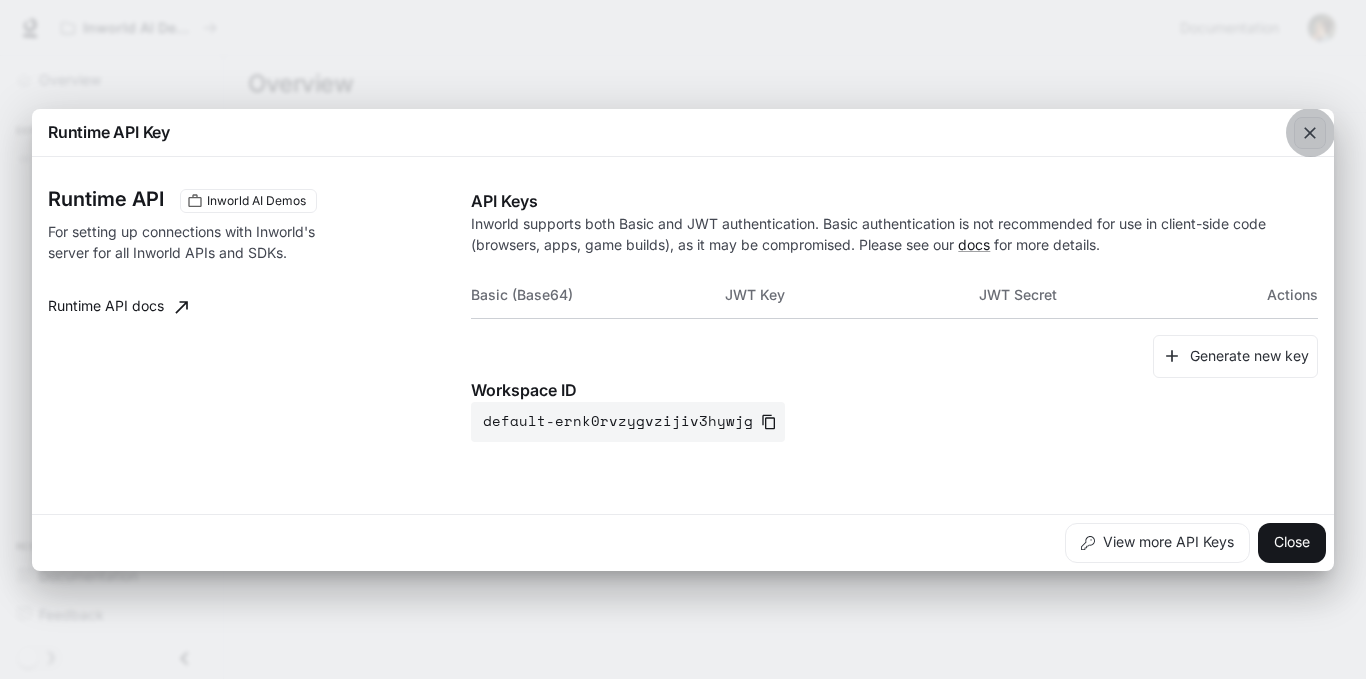 click at bounding box center (1310, 133) 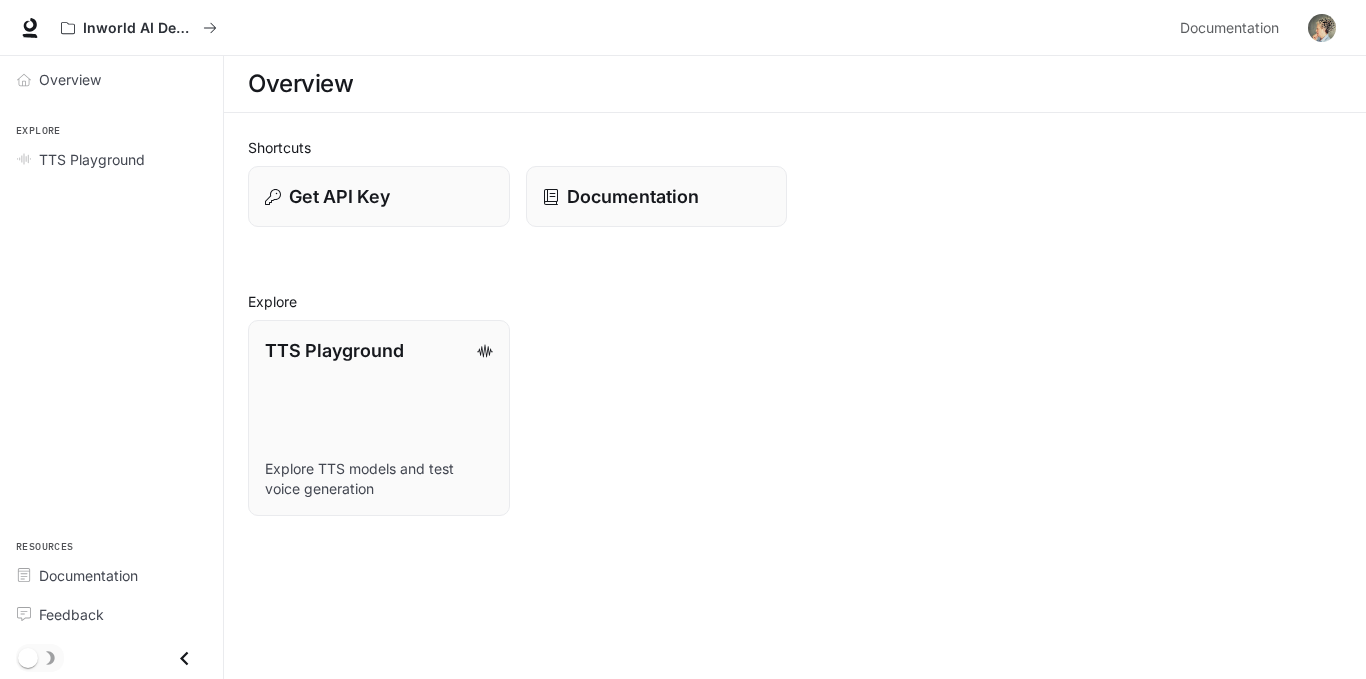 click on "Inworld AI Demos Documentation Documentation" at bounding box center (683, 28) 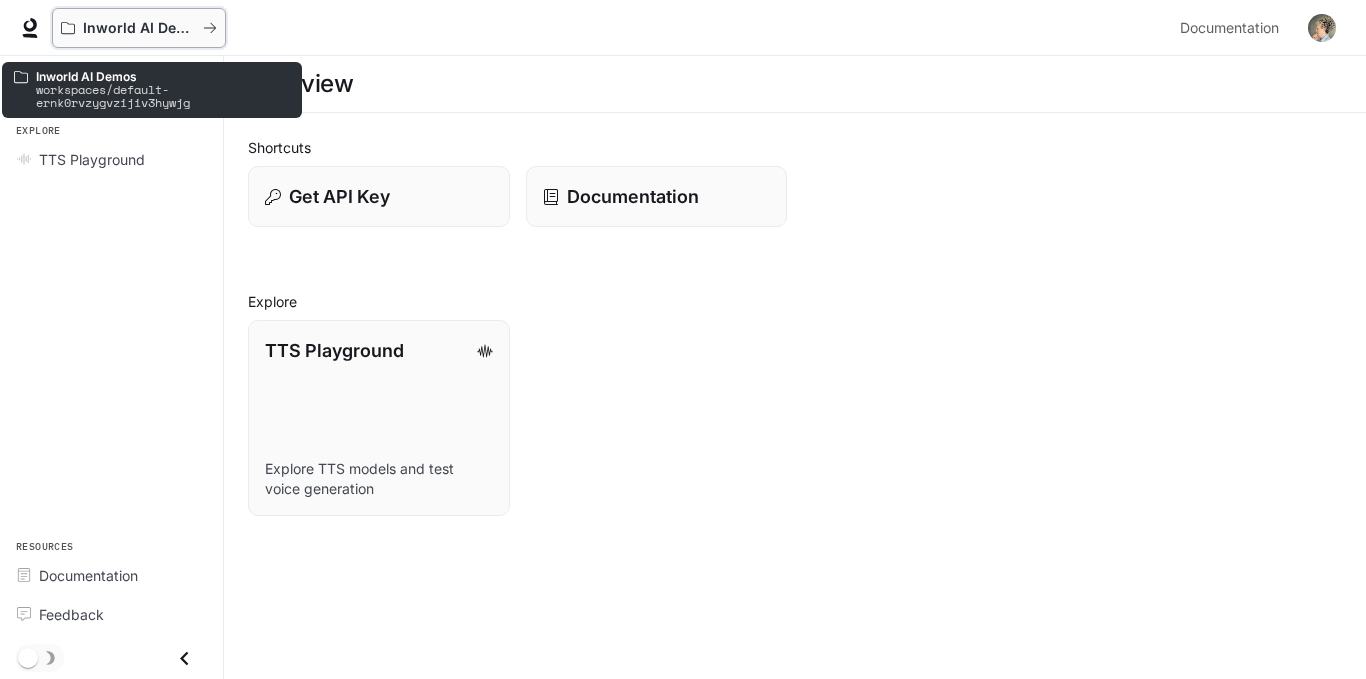 click on "Inworld AI Demos" at bounding box center (139, 28) 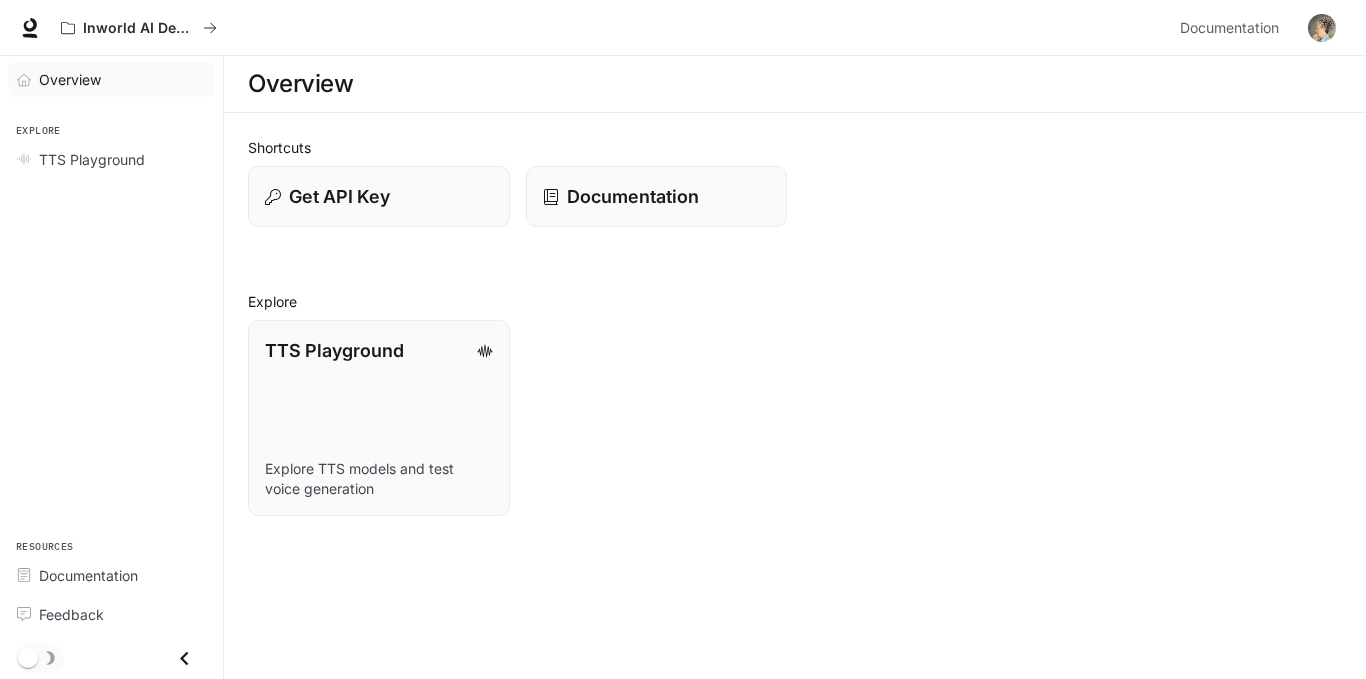 click on "Overview" at bounding box center (111, 79) 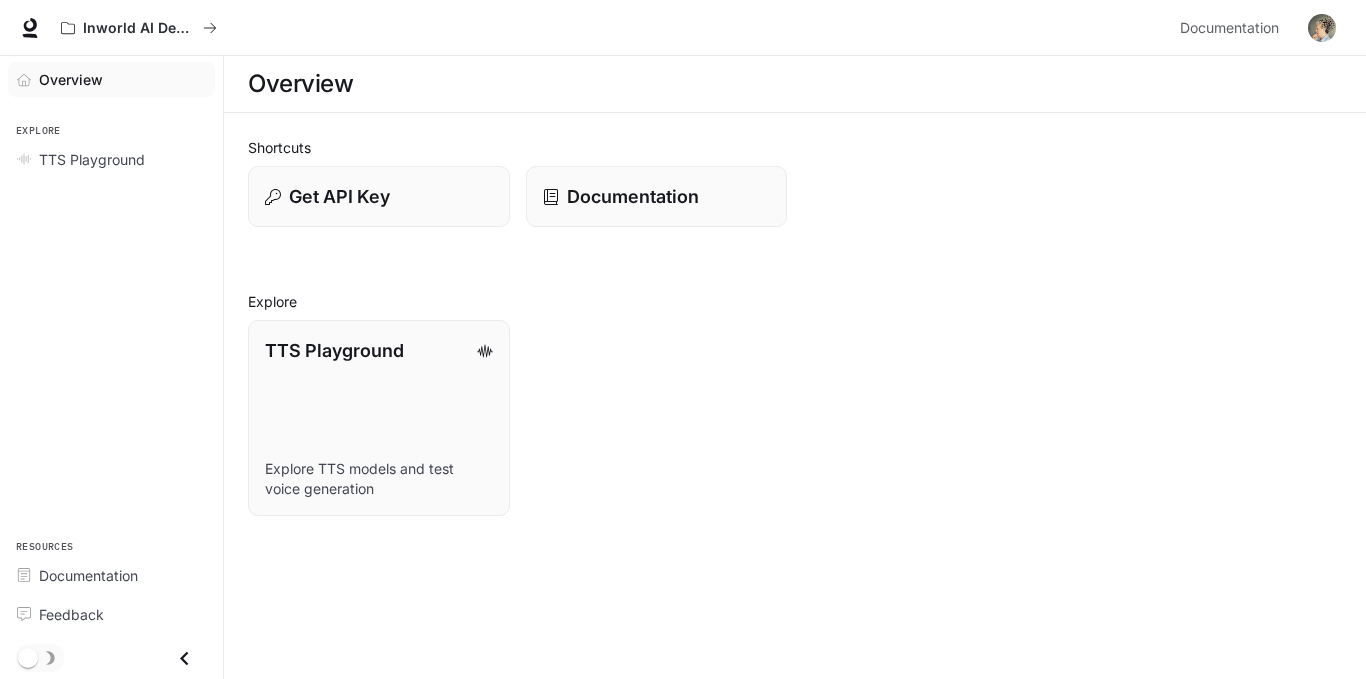 click on "Overview" at bounding box center [71, 79] 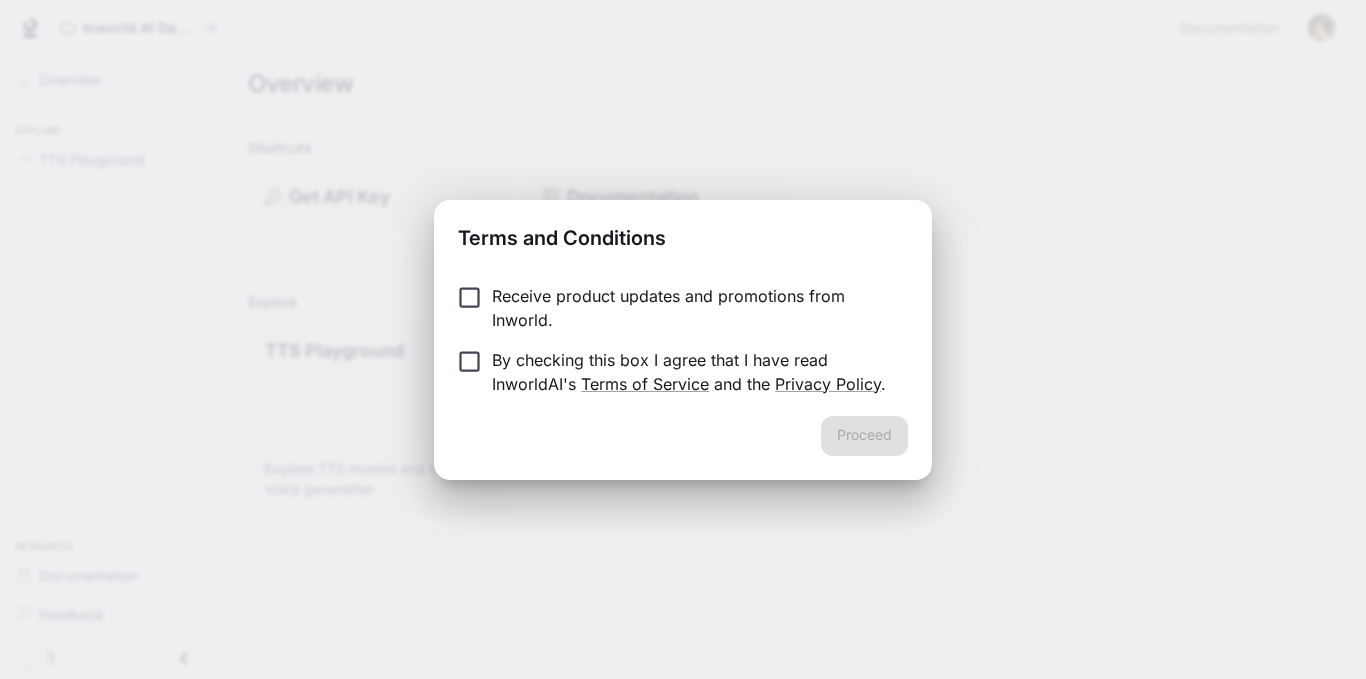 scroll, scrollTop: 0, scrollLeft: 0, axis: both 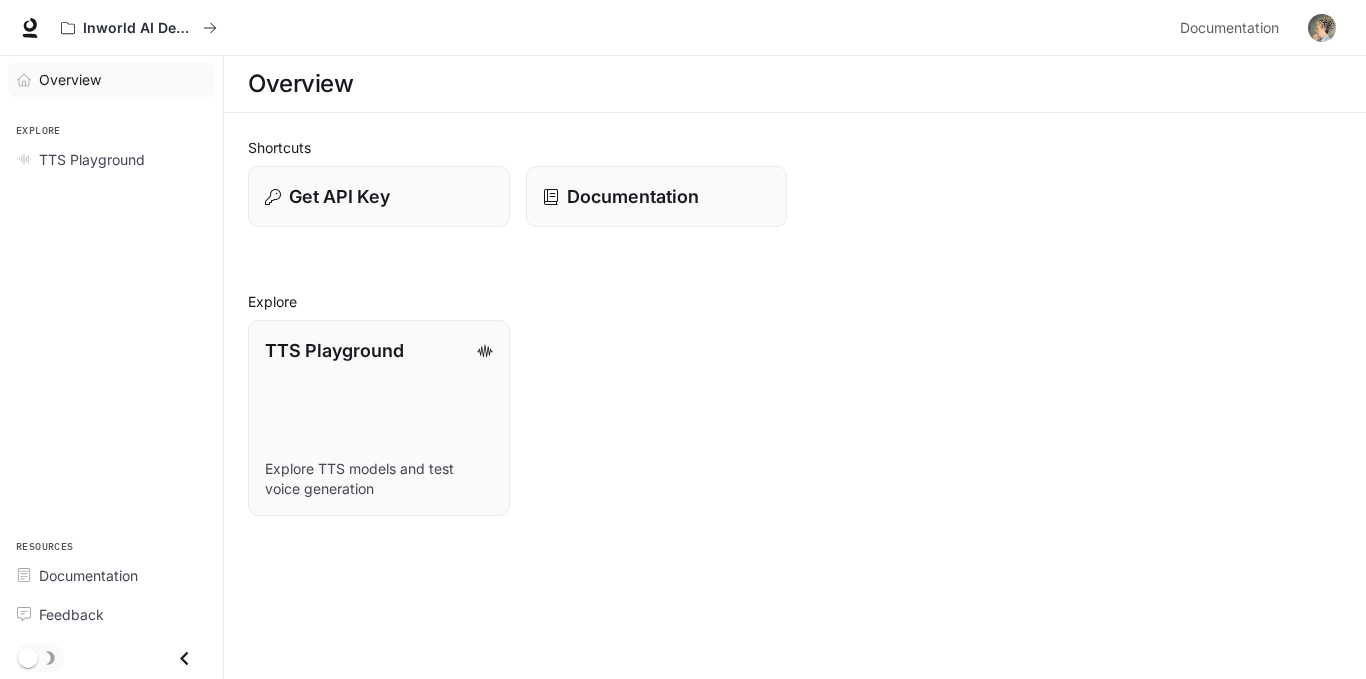 click on "Overview" at bounding box center [70, 79] 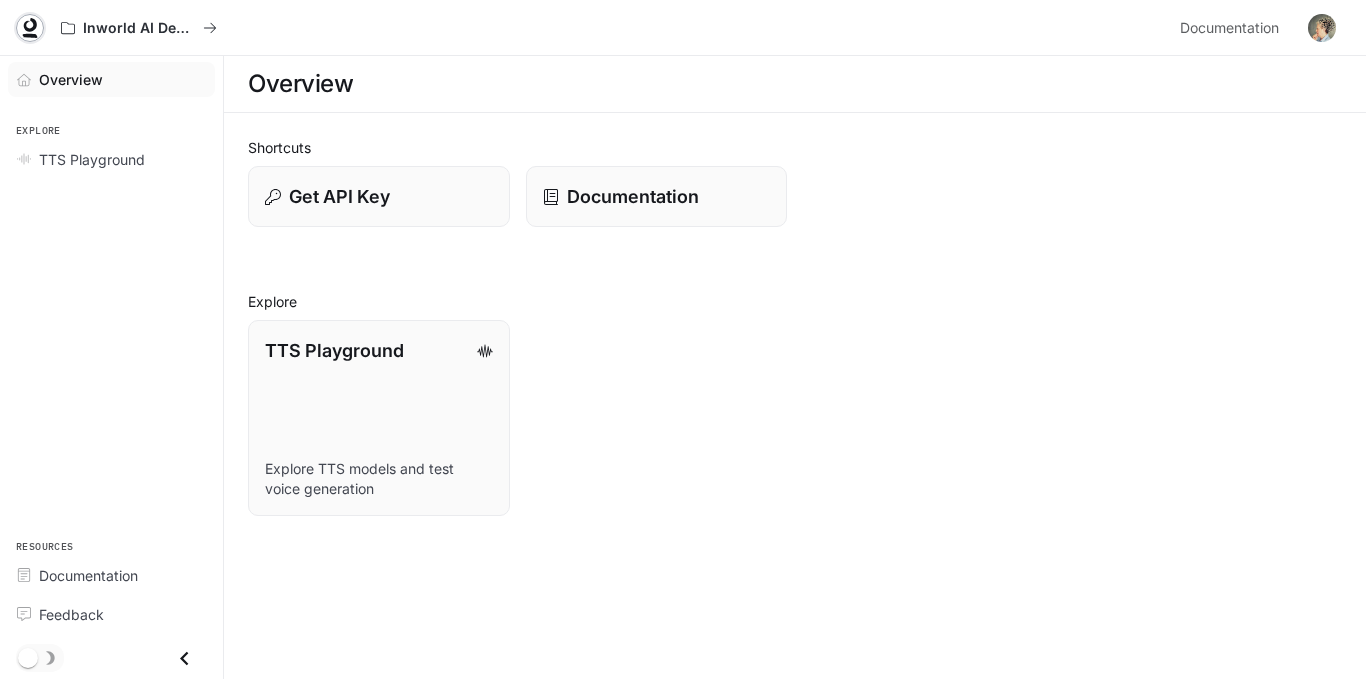 click 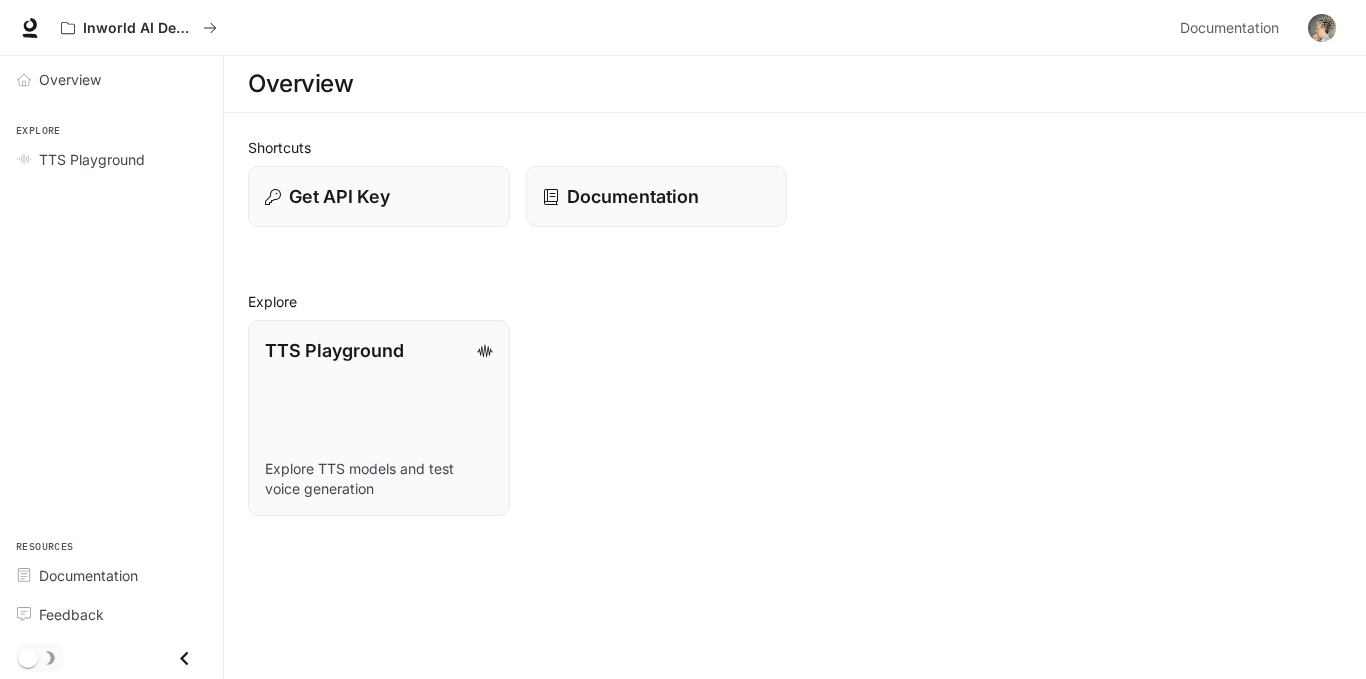 scroll, scrollTop: 0, scrollLeft: 0, axis: both 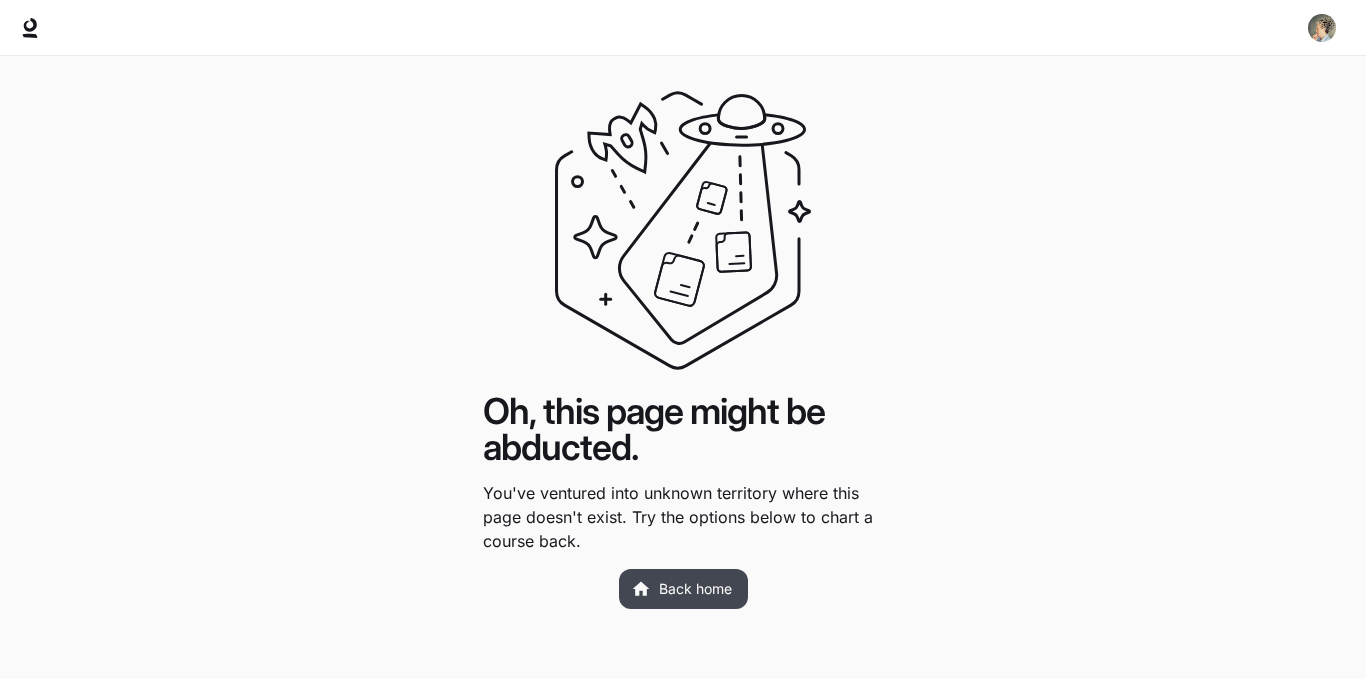 click on "Back home" at bounding box center [683, 589] 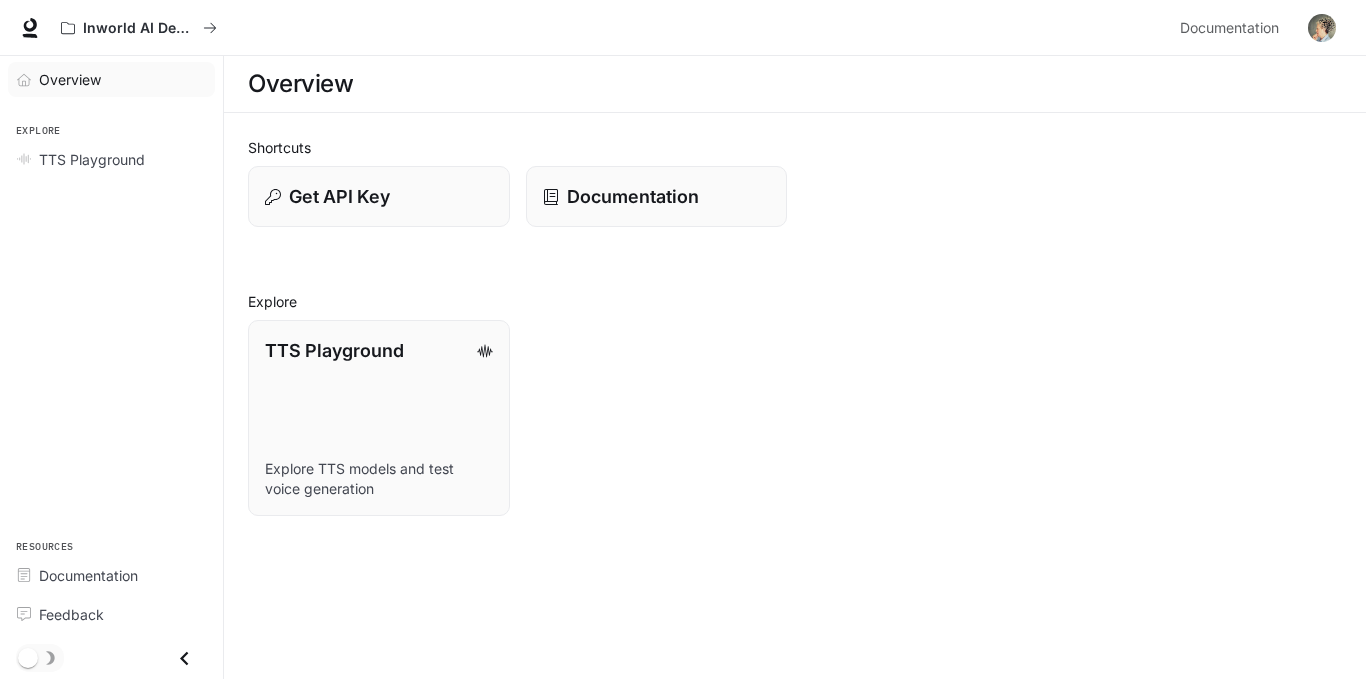 click on "Overview" at bounding box center (70, 79) 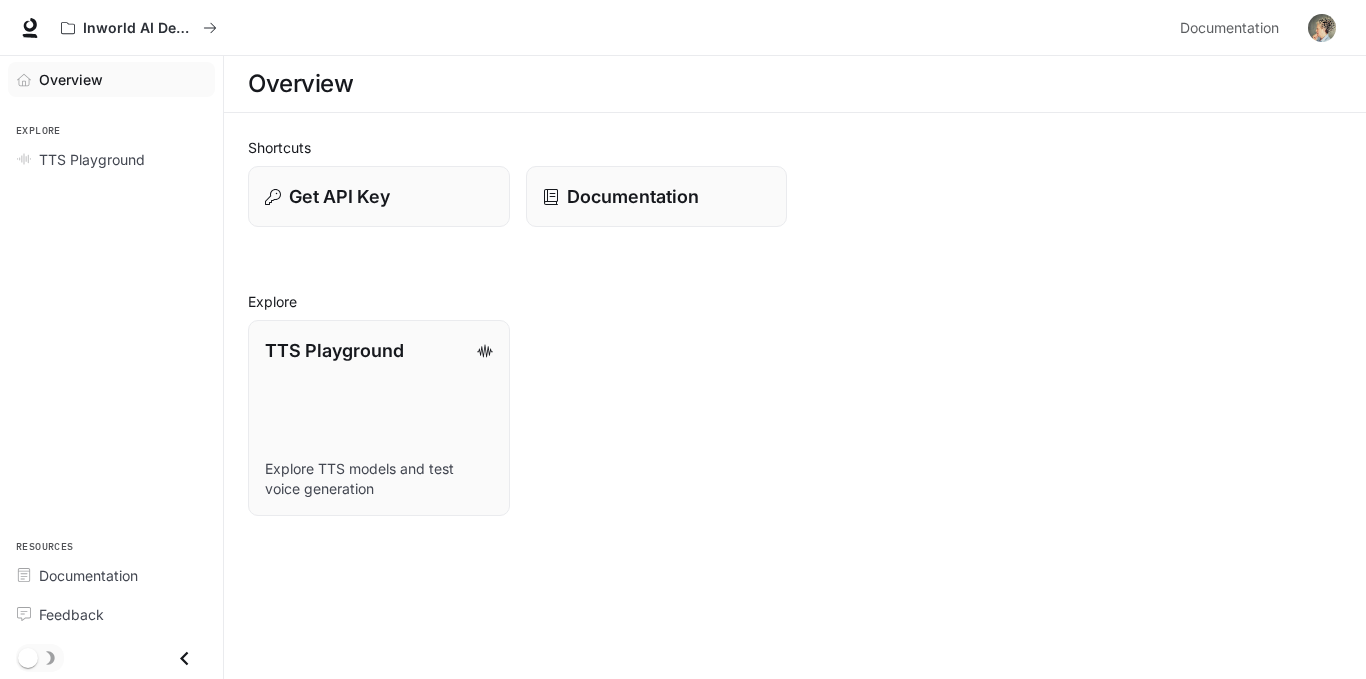 click on "Overview" at bounding box center (71, 79) 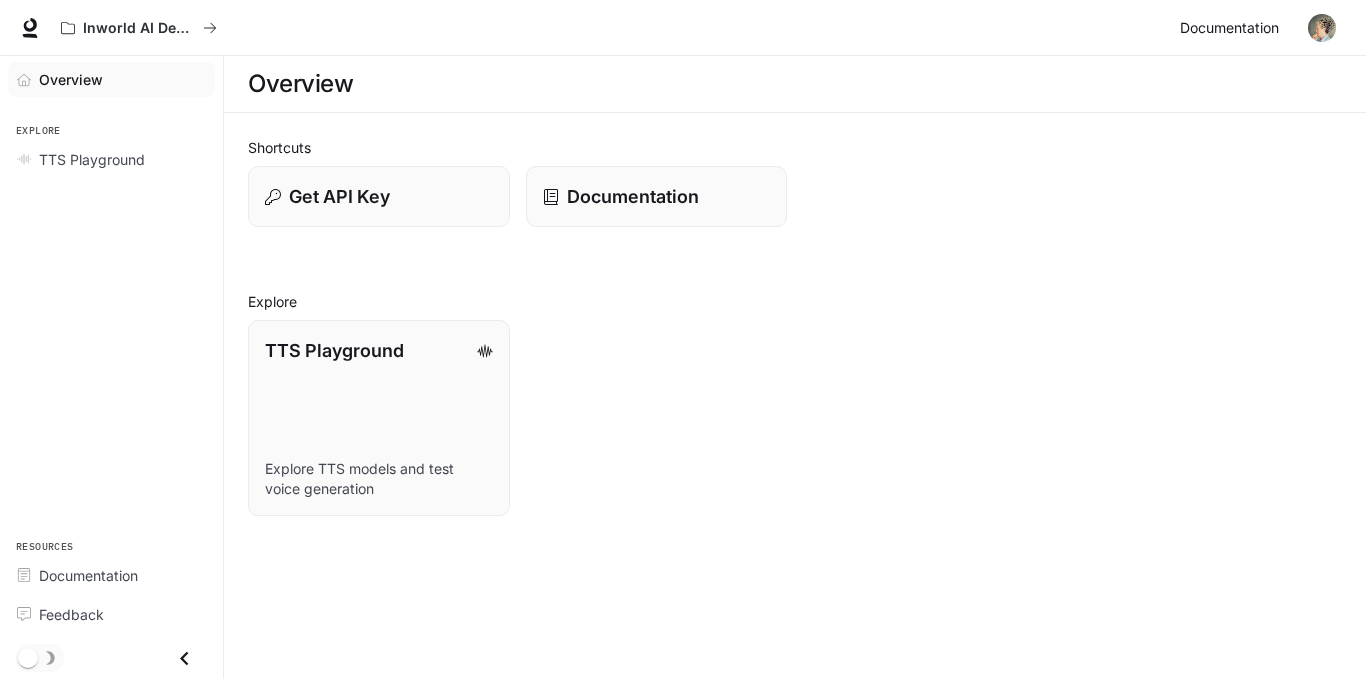 click on "Documentation" at bounding box center [1229, 28] 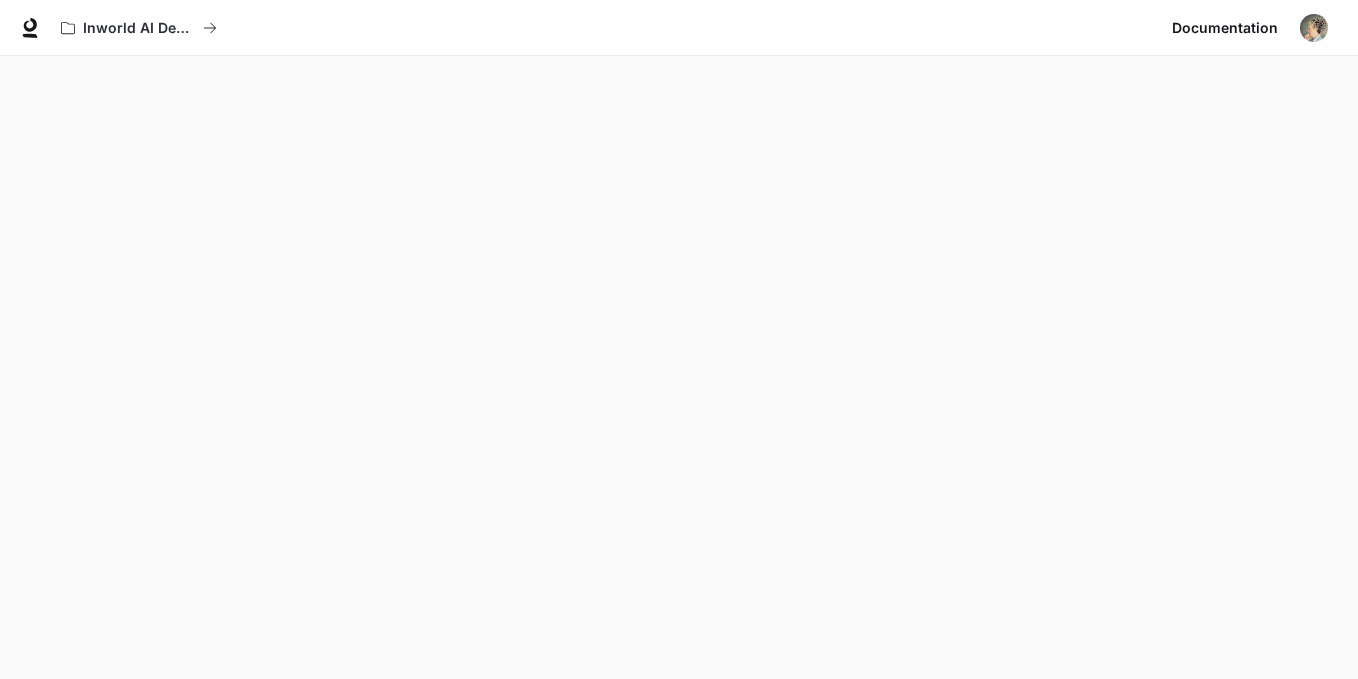 click on "Inworld AI Demos Documentation Documentation" at bounding box center (679, 28) 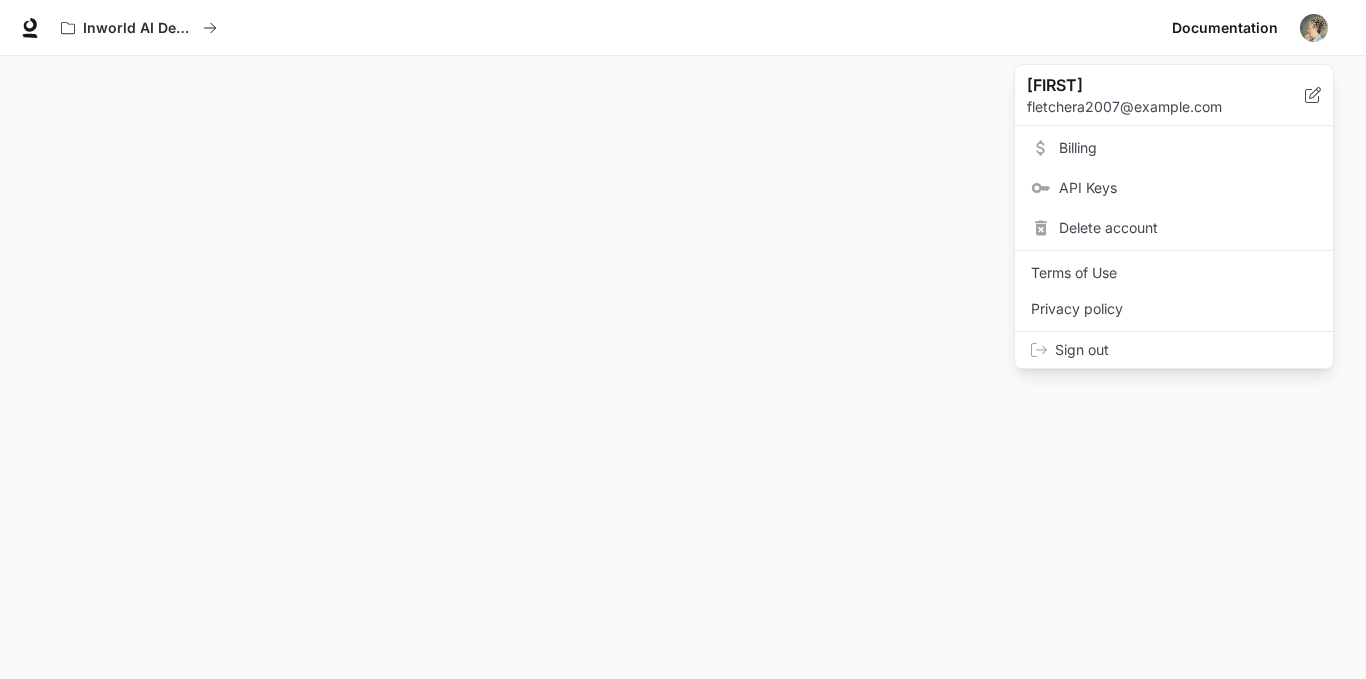 click on "Delete account" at bounding box center (1188, 228) 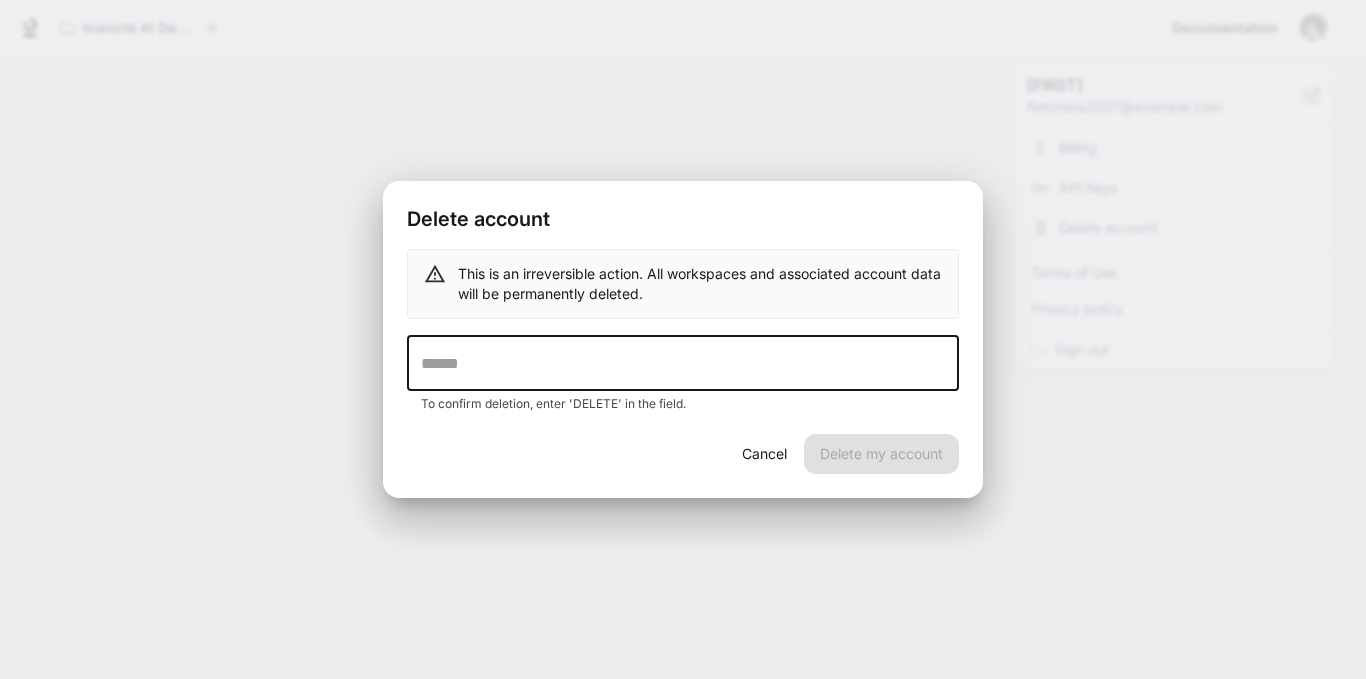 click at bounding box center [683, 363] 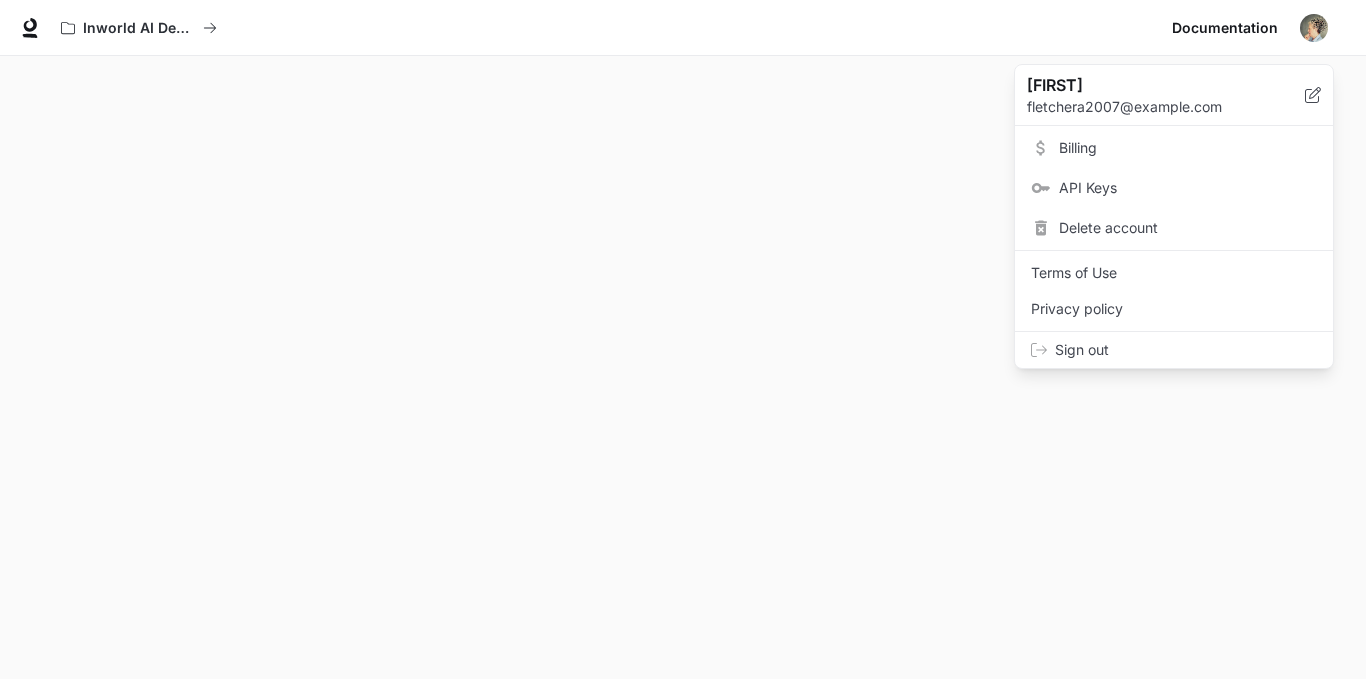 click on "Sign out" at bounding box center [1186, 350] 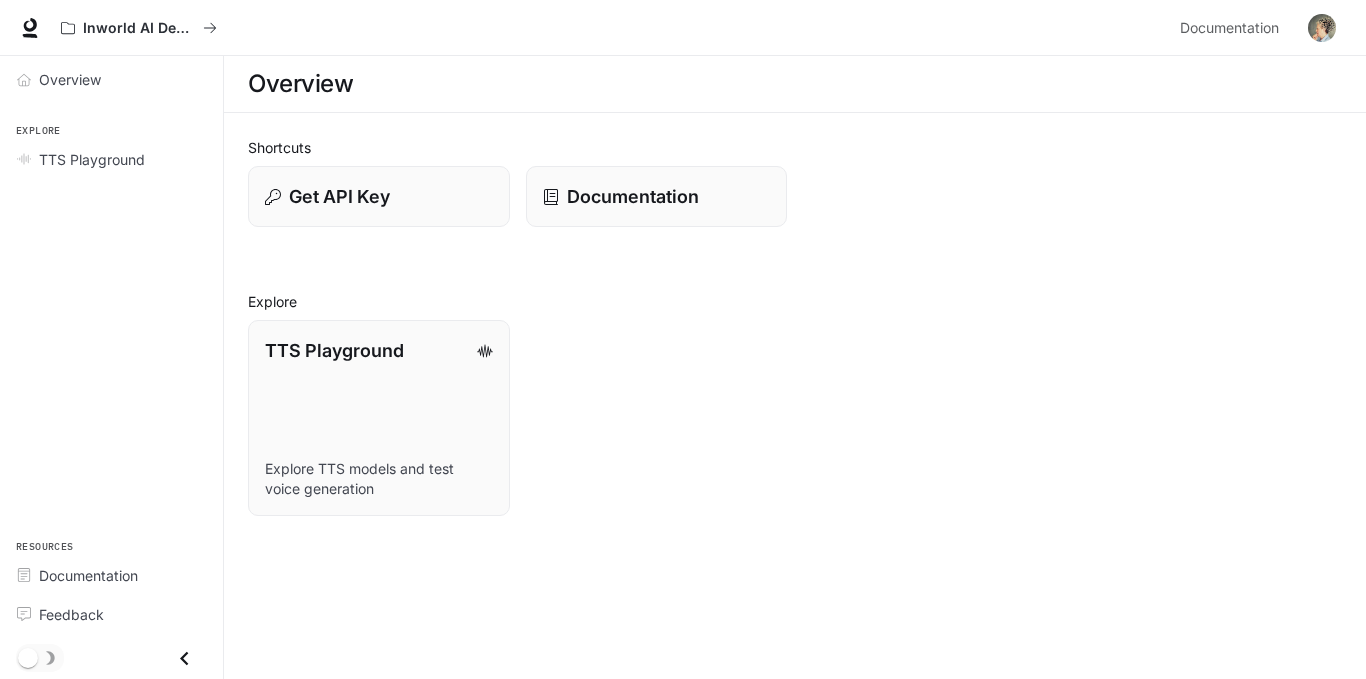 scroll, scrollTop: 0, scrollLeft: 0, axis: both 